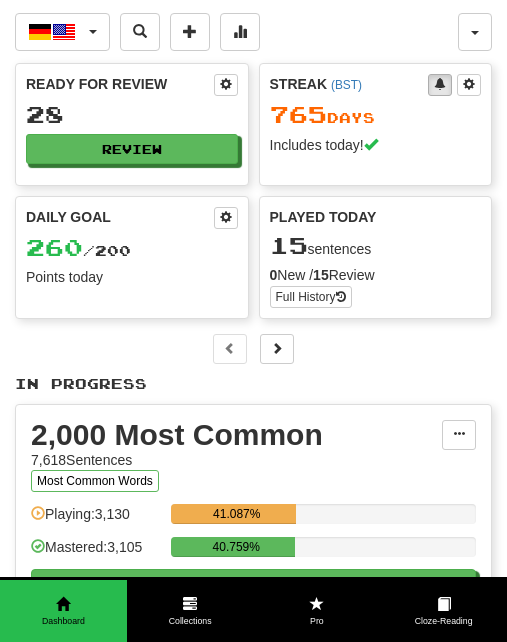 click on "Review" at bounding box center (132, 149) 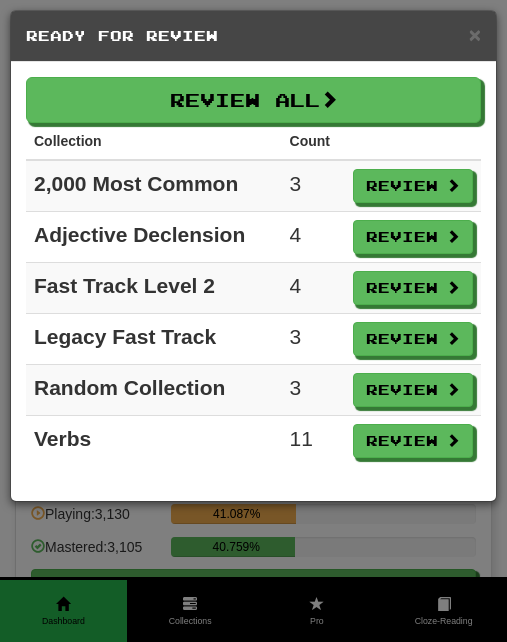 scroll, scrollTop: 0, scrollLeft: 0, axis: both 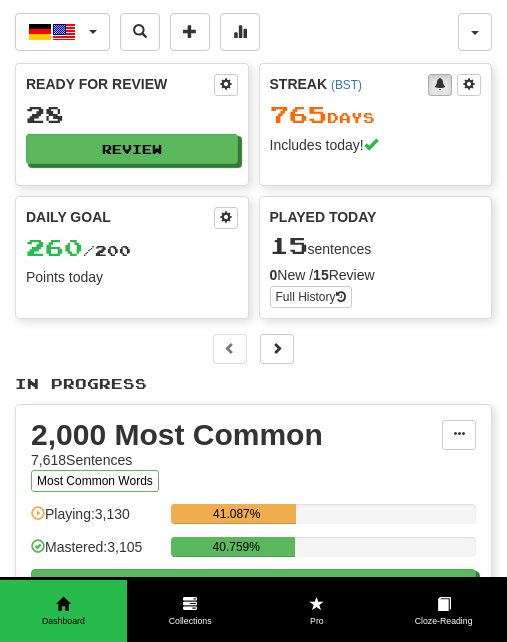 select on "**" 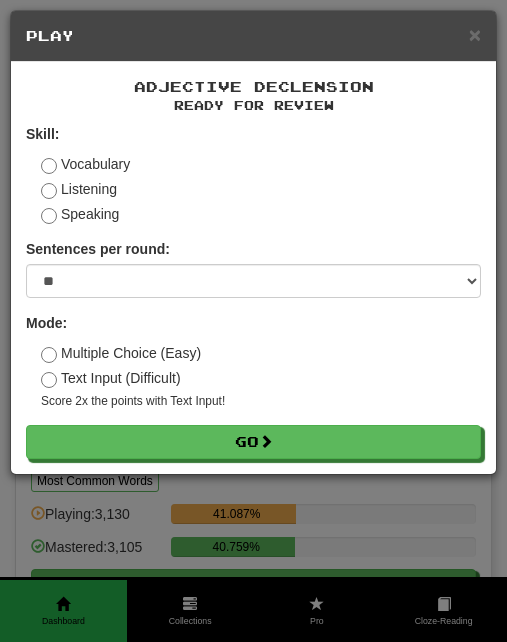click on "Go" at bounding box center [253, 442] 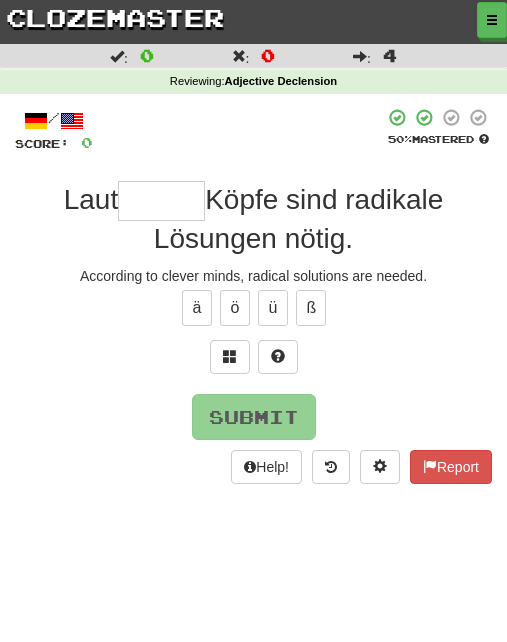 scroll, scrollTop: 0, scrollLeft: 0, axis: both 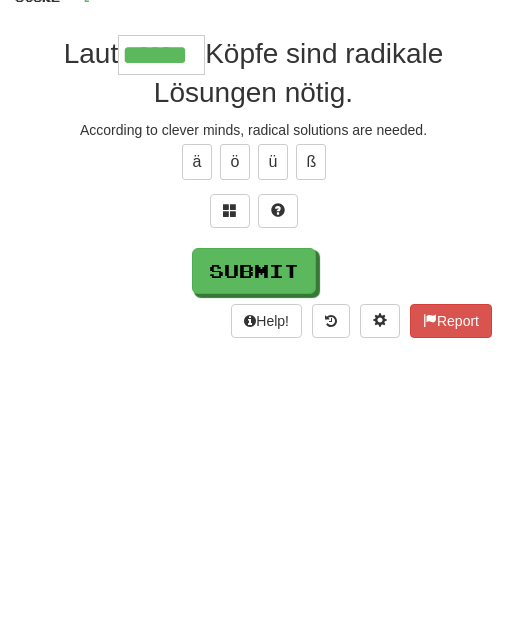 type on "******" 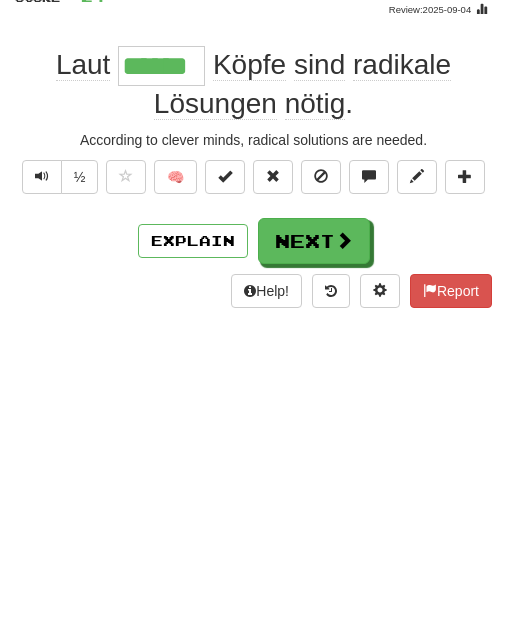 scroll, scrollTop: 146, scrollLeft: 0, axis: vertical 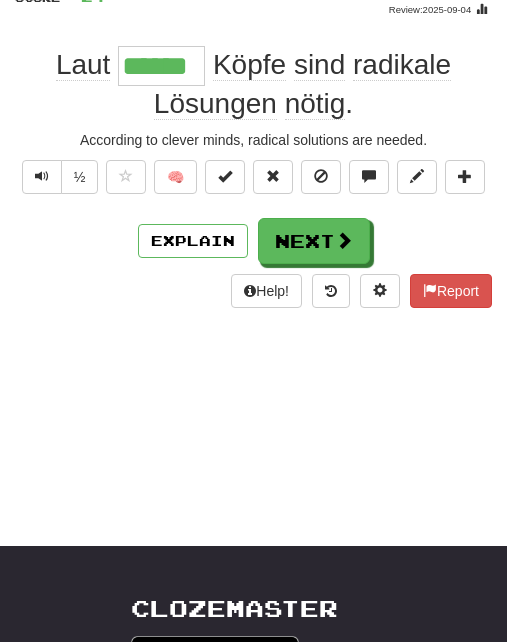 click on "Explain" at bounding box center (193, 241) 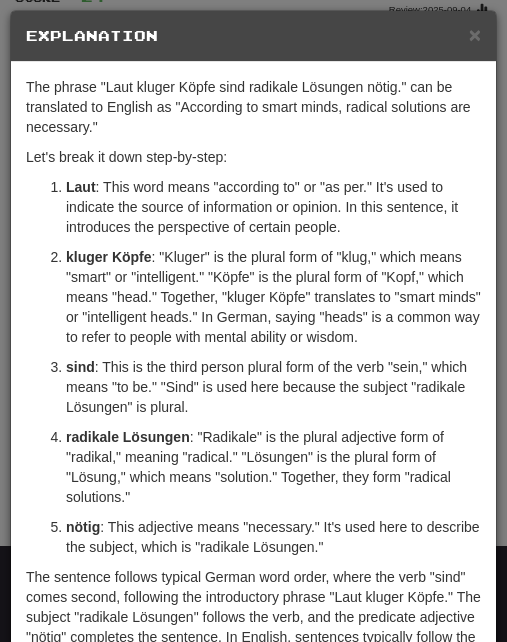 scroll, scrollTop: 0, scrollLeft: 0, axis: both 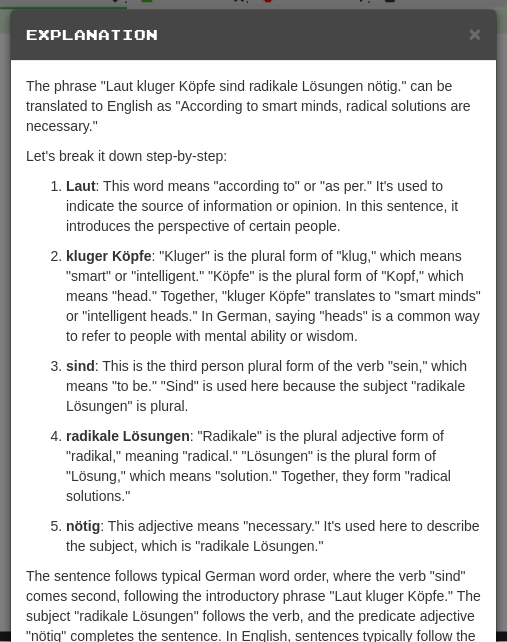 click on "×" at bounding box center (475, 34) 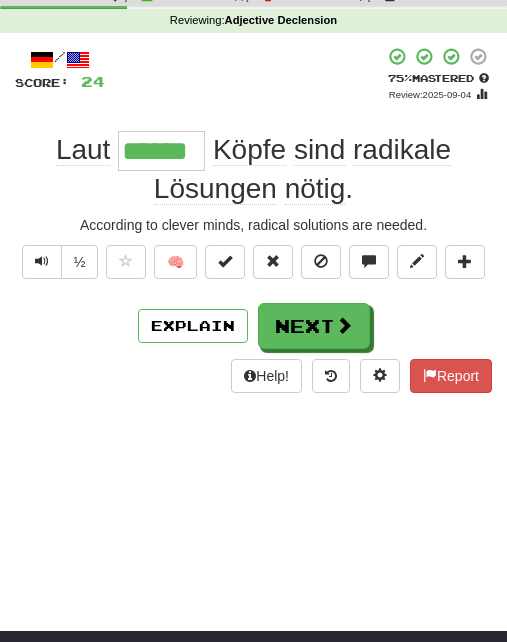 click on "Next" at bounding box center [314, 326] 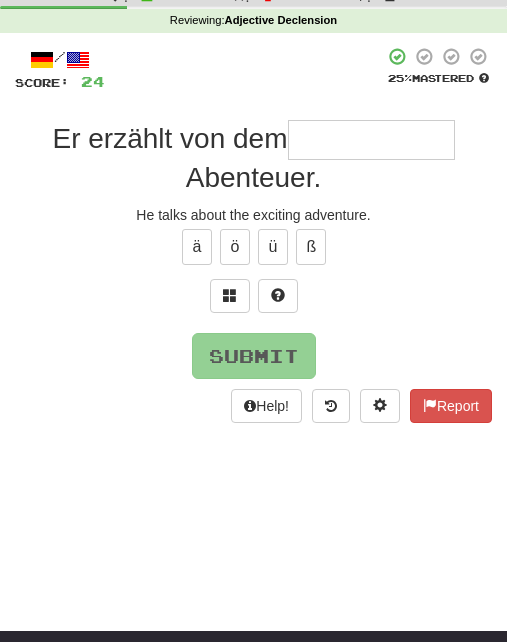 scroll, scrollTop: 60, scrollLeft: 0, axis: vertical 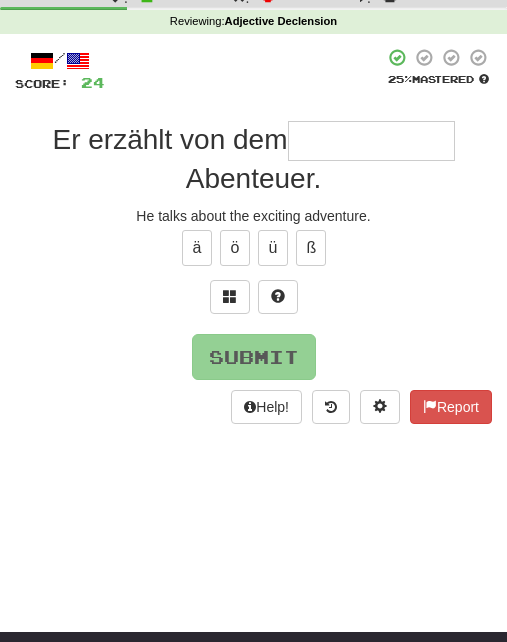 type on "*" 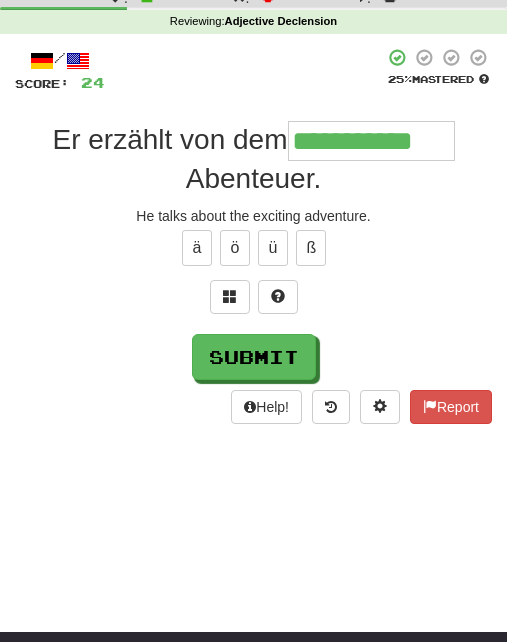 scroll, scrollTop: 56, scrollLeft: 0, axis: vertical 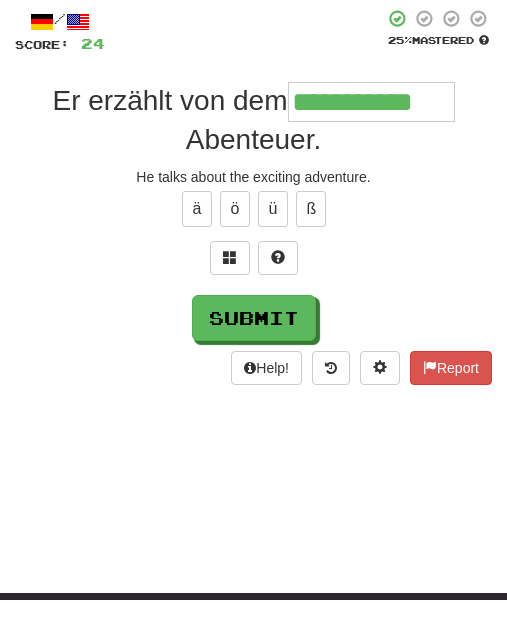type on "**********" 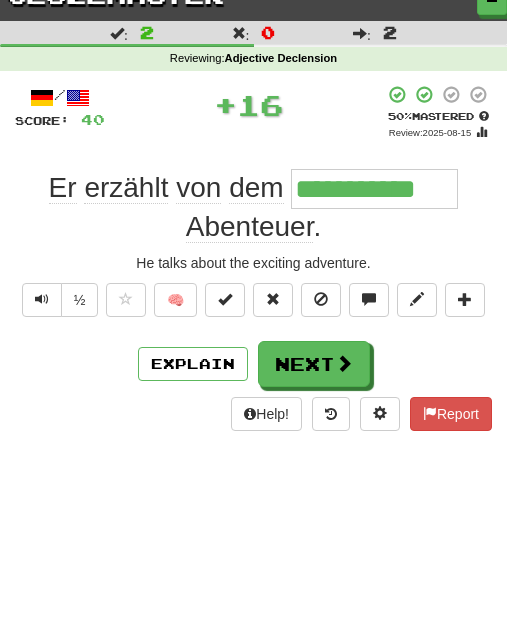 scroll, scrollTop: 21, scrollLeft: 0, axis: vertical 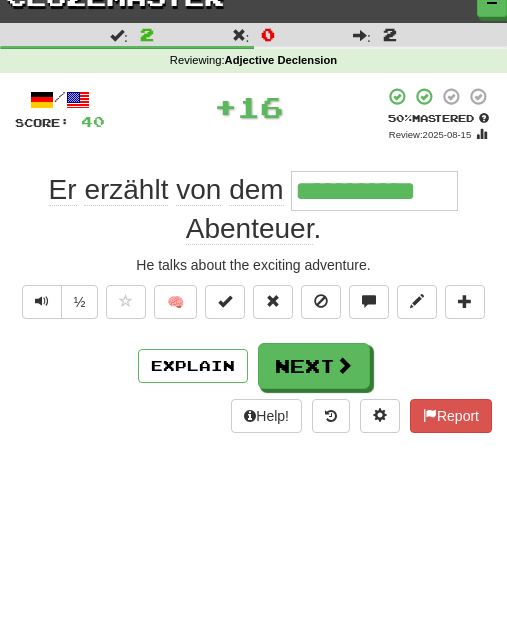 click on "Next" at bounding box center (314, 366) 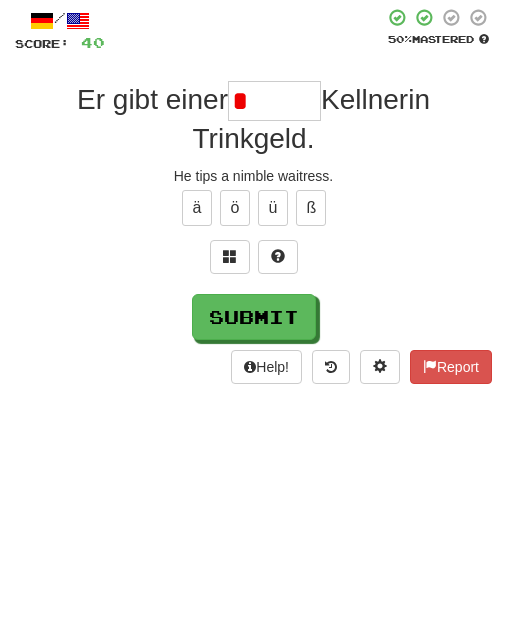 click at bounding box center [278, 336] 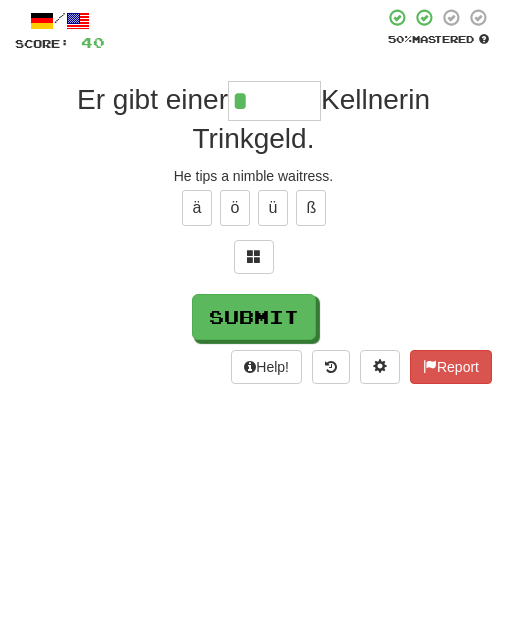 click at bounding box center [254, 336] 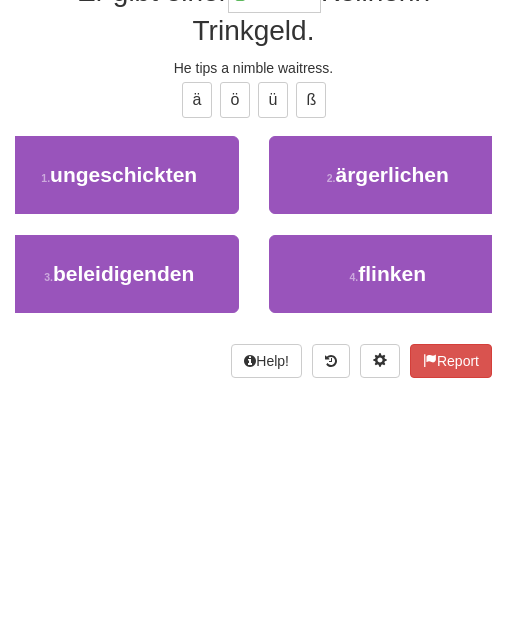 click on "beleidigenden" at bounding box center [123, 460] 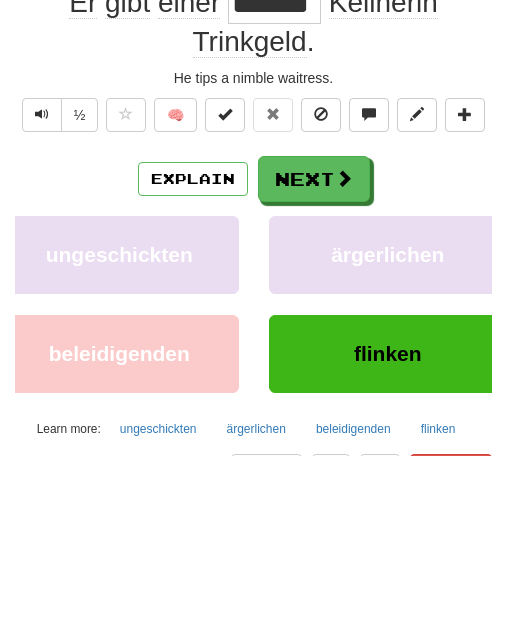 scroll, scrollTop: 208, scrollLeft: 0, axis: vertical 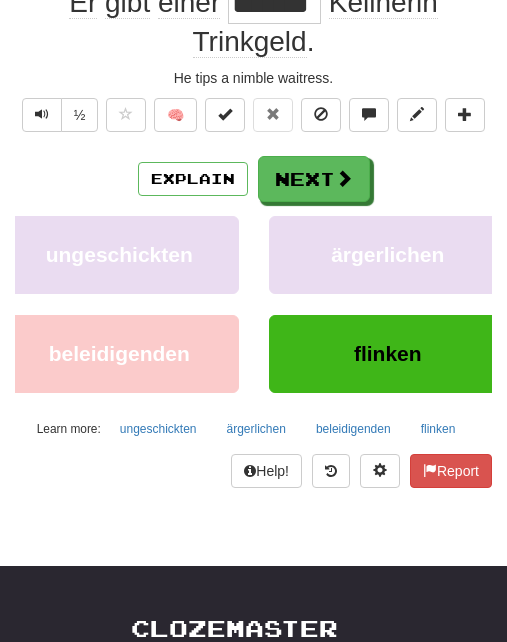 click on "Next" at bounding box center (314, 179) 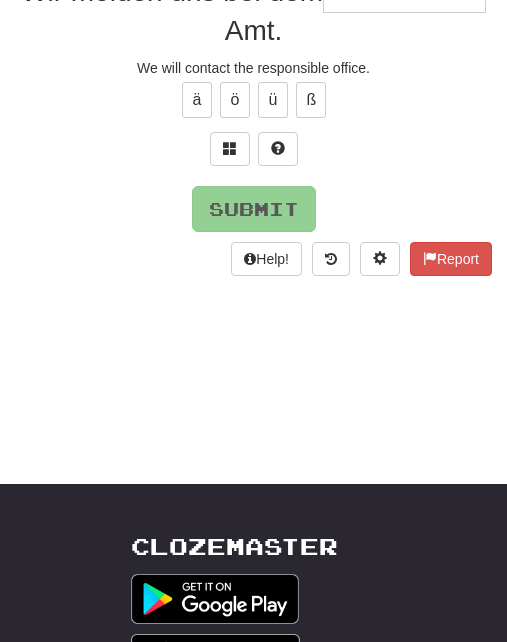 scroll, scrollTop: 39, scrollLeft: 0, axis: vertical 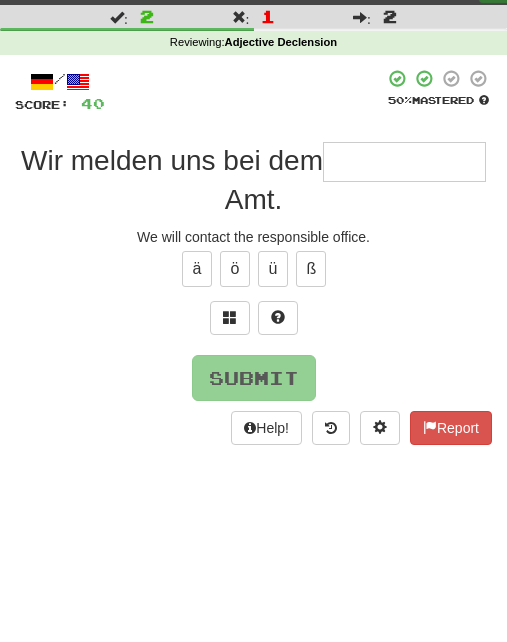 type on "*" 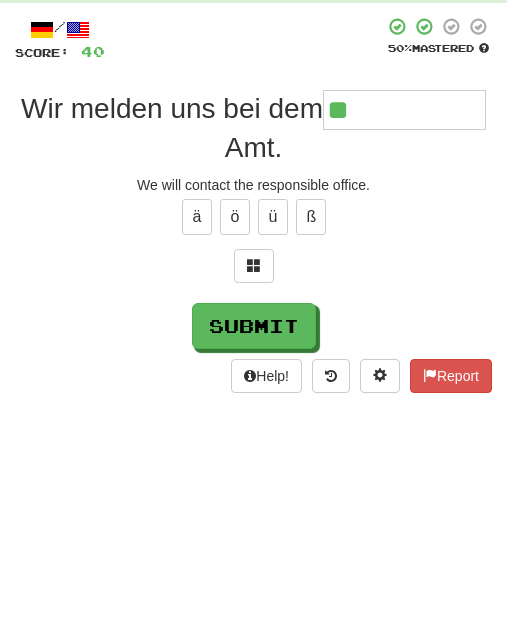 click at bounding box center [254, 318] 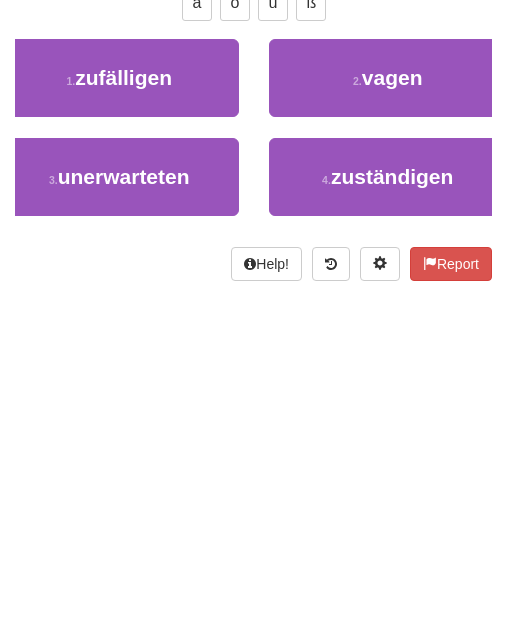 click on "unerwarteten" at bounding box center [124, 442] 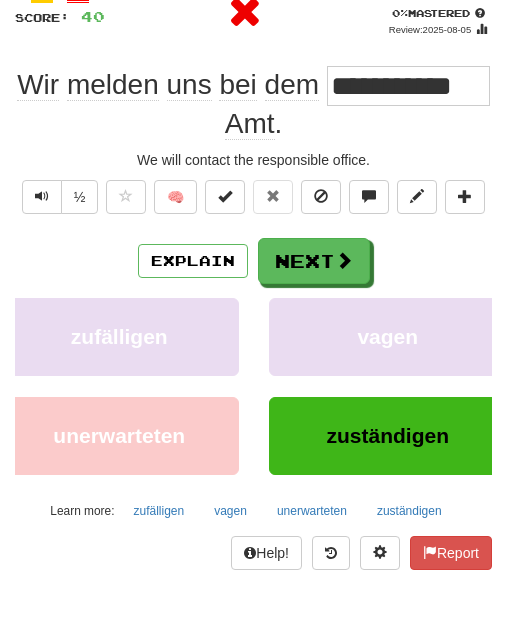 scroll, scrollTop: 125, scrollLeft: 0, axis: vertical 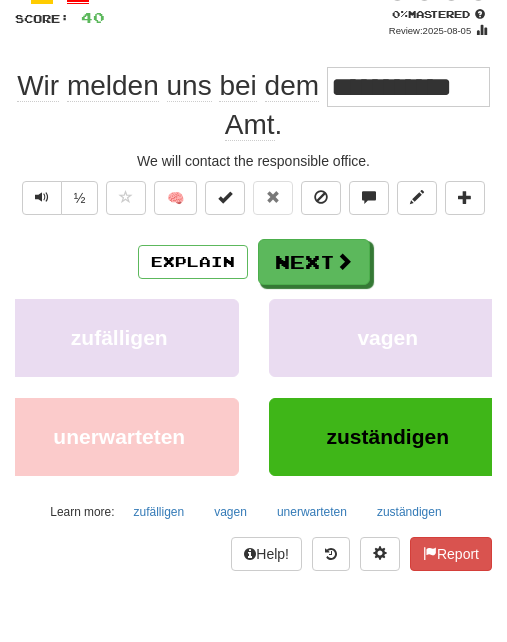 click at bounding box center [344, 261] 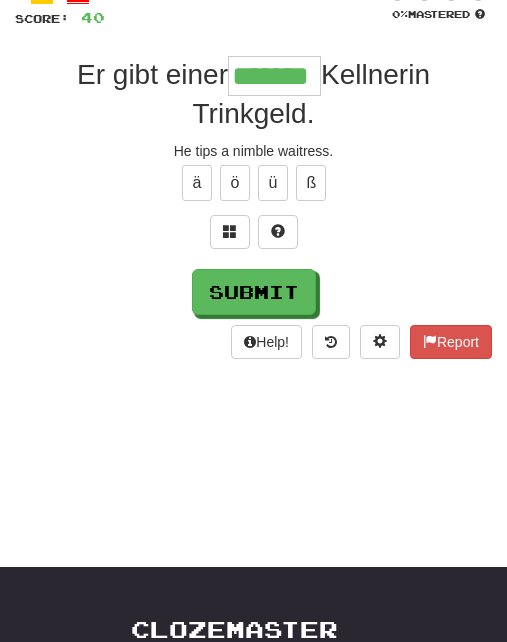 type on "*******" 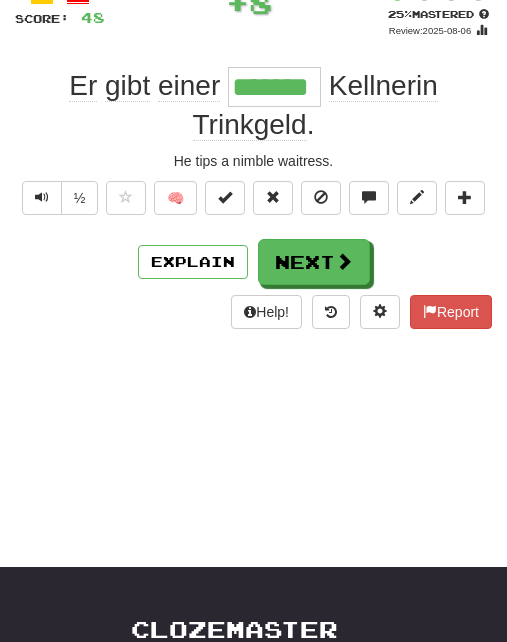 click on "Next" at bounding box center [314, 262] 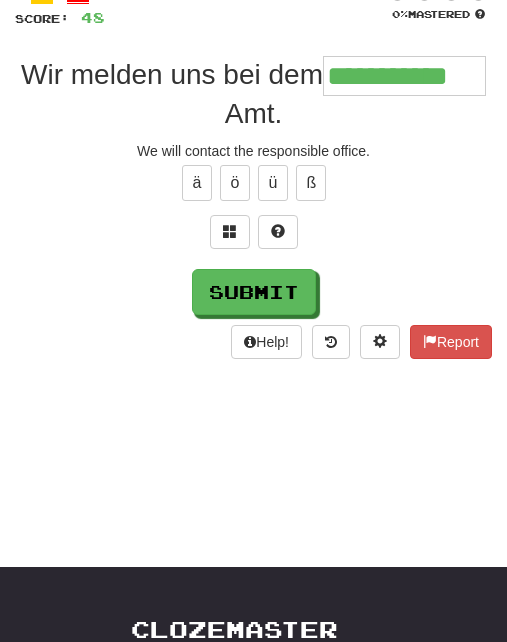 type on "**********" 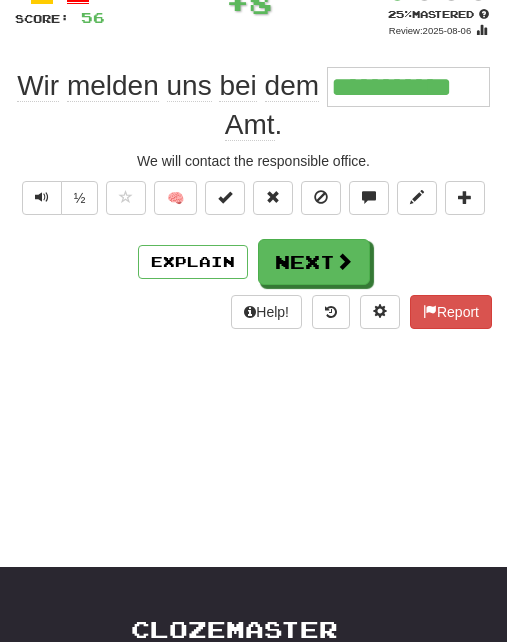 click on "Next" at bounding box center [314, 262] 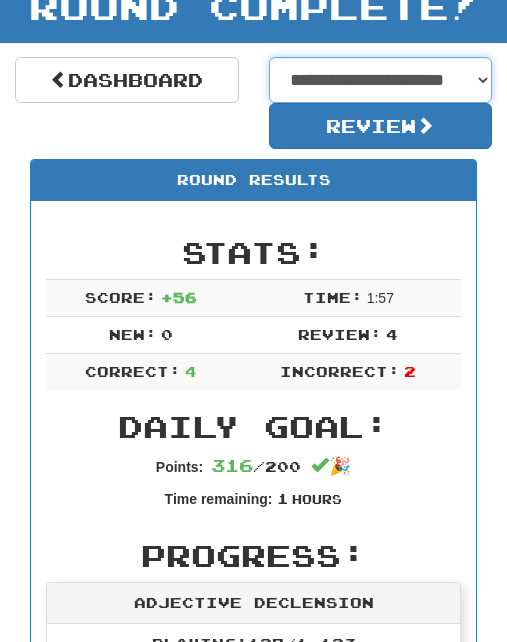 click on "**********" at bounding box center [381, 80] 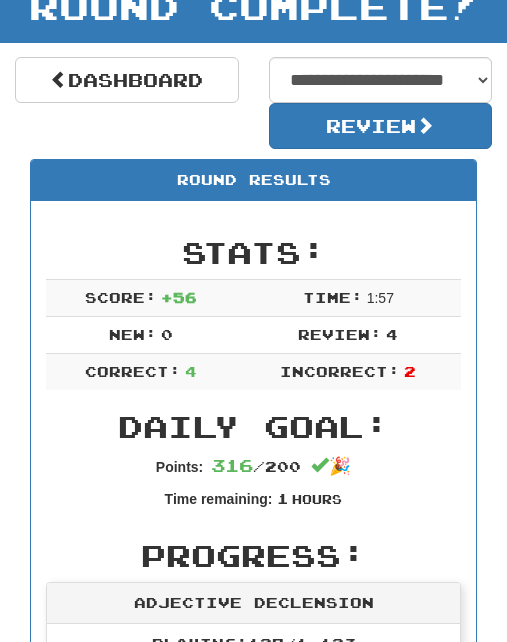 click on "Review" at bounding box center (381, 126) 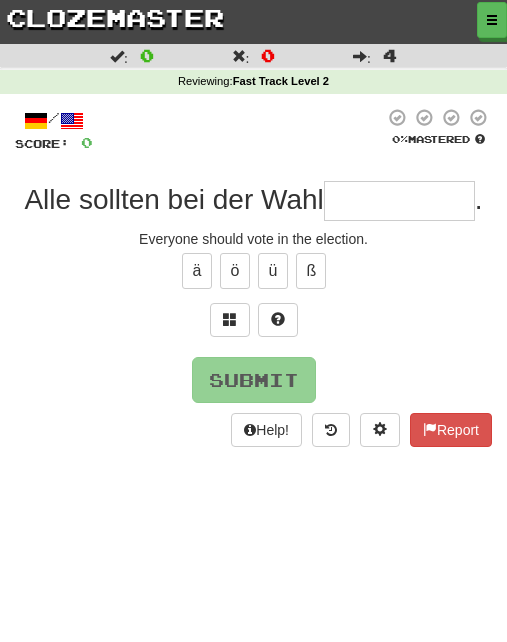 scroll, scrollTop: 0, scrollLeft: 0, axis: both 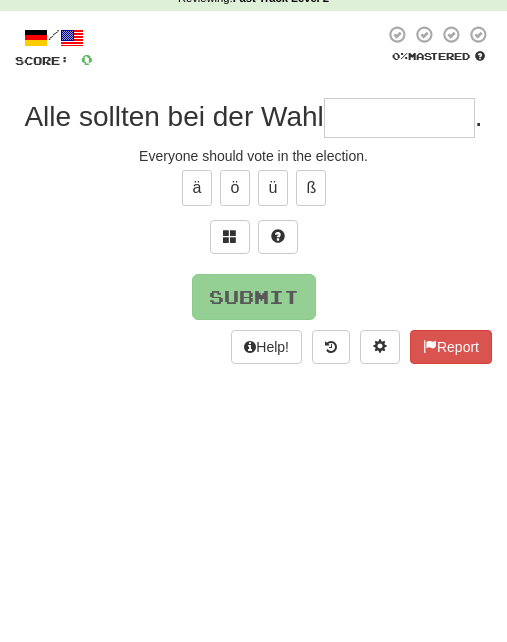 type on "*" 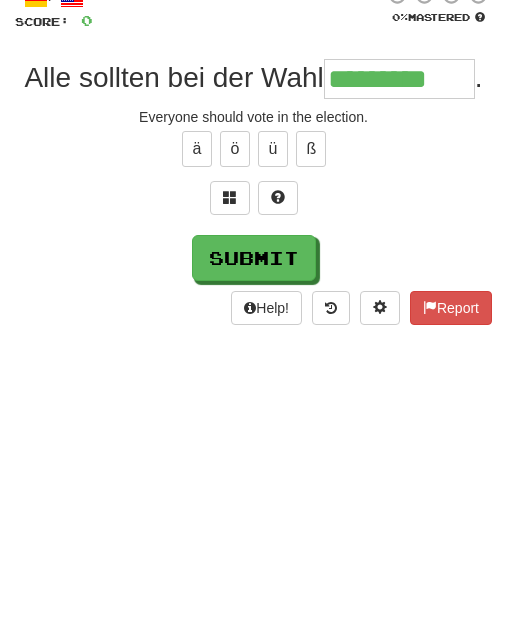 type on "*********" 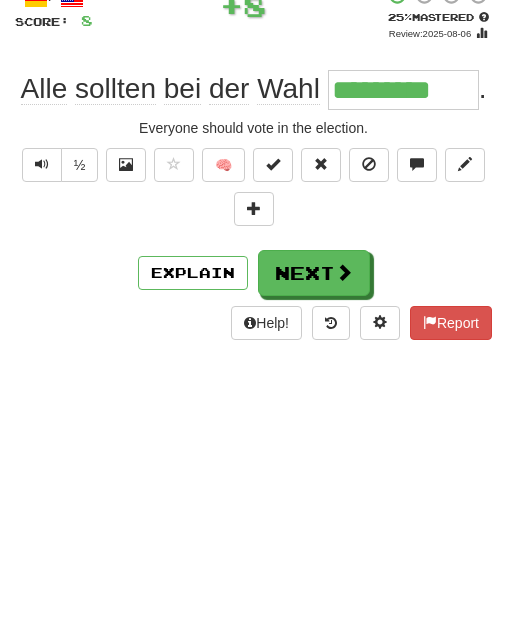 scroll, scrollTop: 122, scrollLeft: 0, axis: vertical 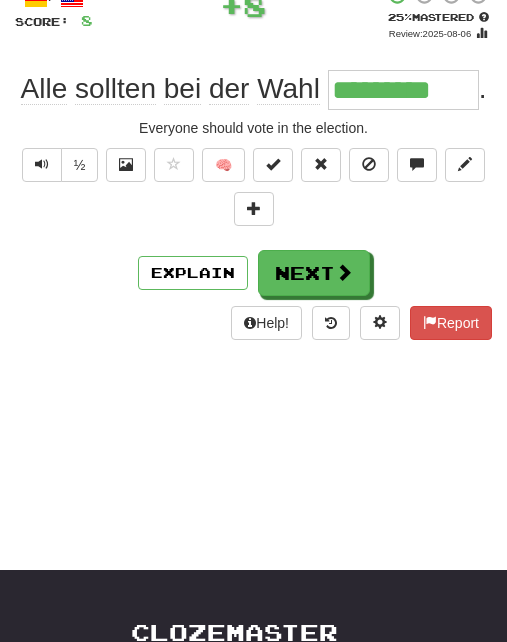 click on "Next" at bounding box center [314, 273] 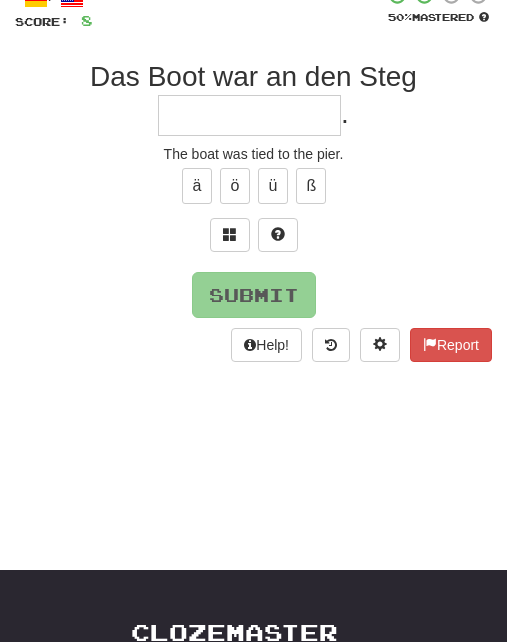 type on "*" 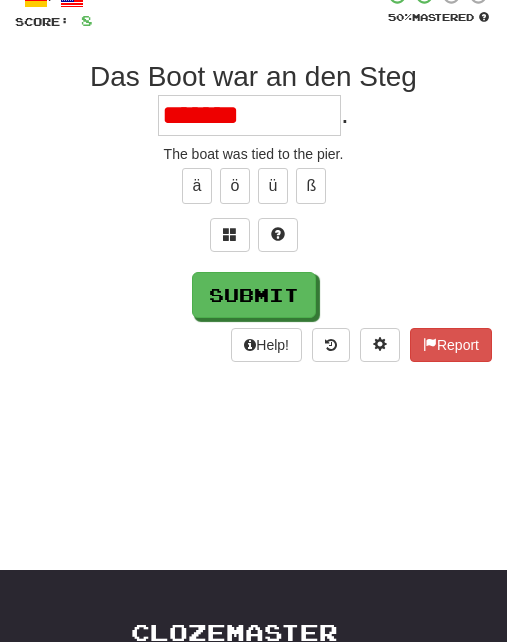 click at bounding box center [278, 235] 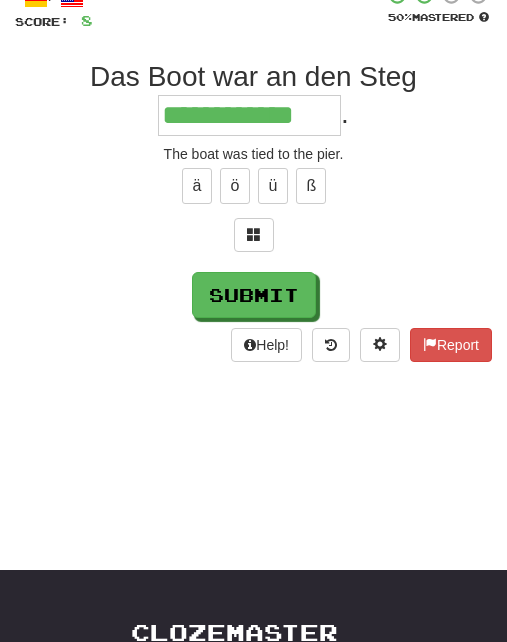 type on "**********" 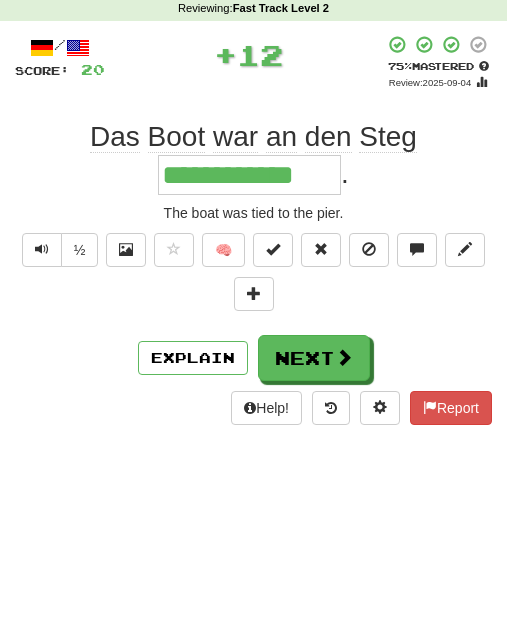 scroll, scrollTop: 73, scrollLeft: 0, axis: vertical 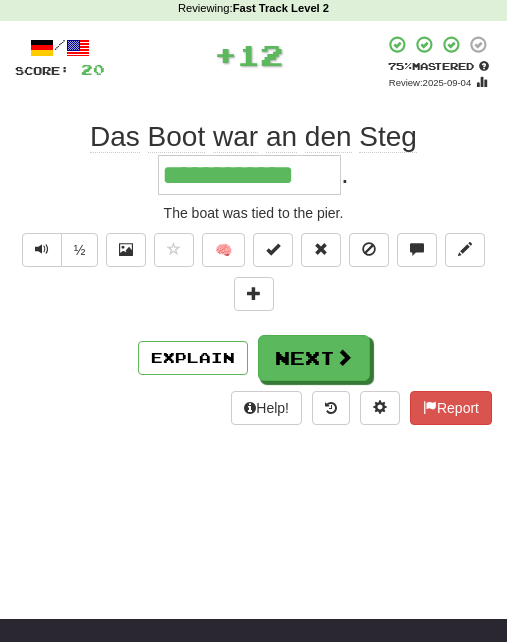 click on "Next" at bounding box center (314, 358) 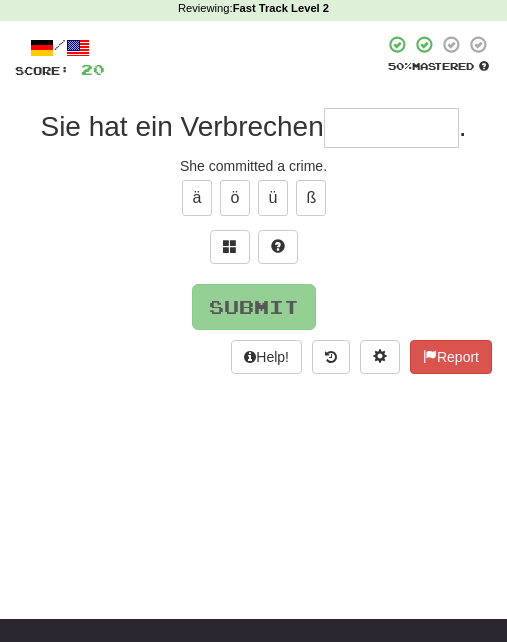 type on "*" 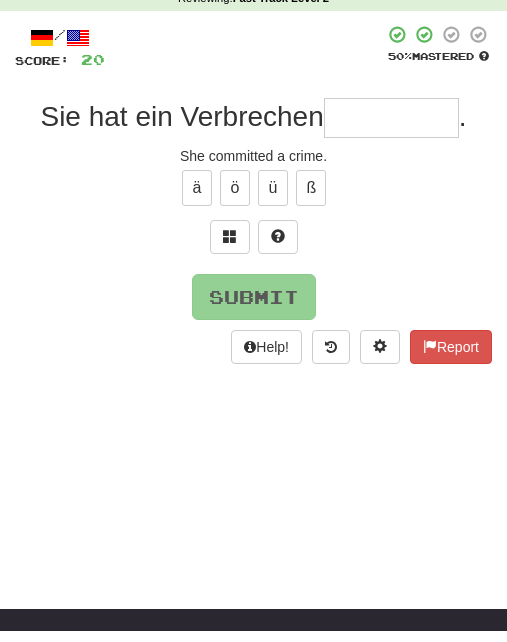 click at bounding box center [278, 248] 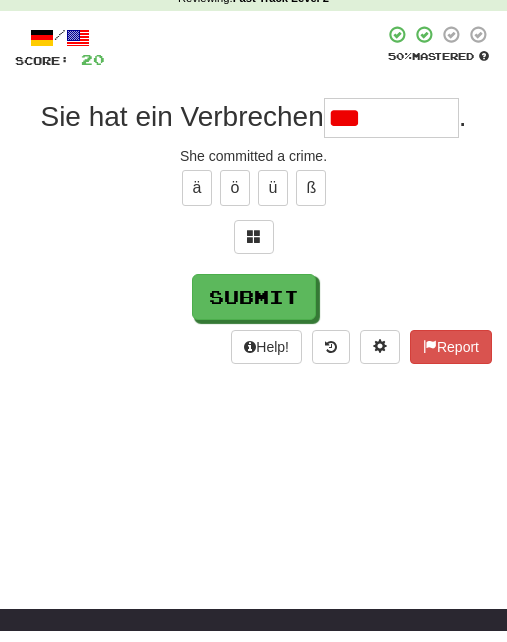 click at bounding box center [254, 248] 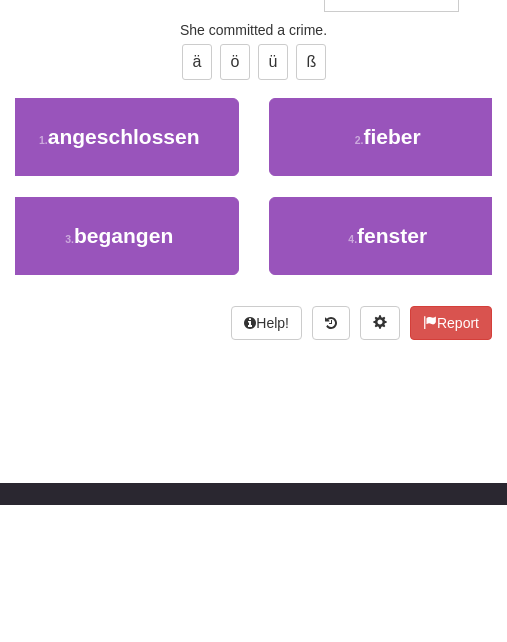 click on "4 .  fenster" at bounding box center (388, 373) 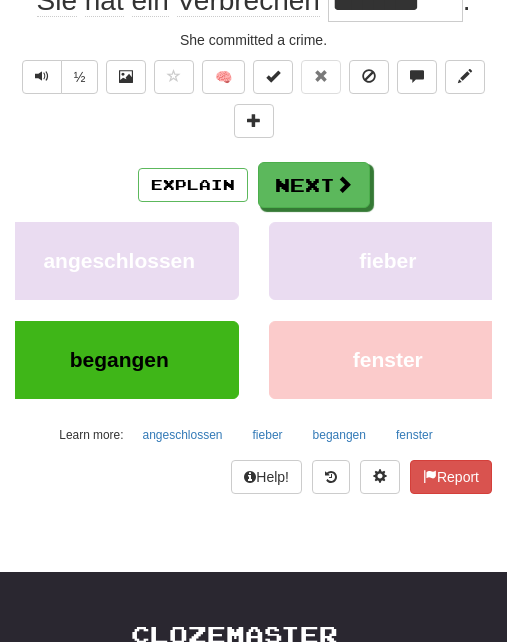 click at bounding box center (344, 184) 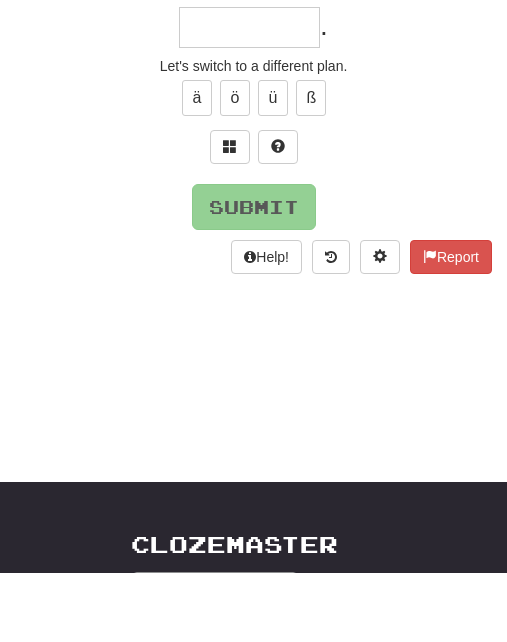 scroll, scrollTop: 137, scrollLeft: 0, axis: vertical 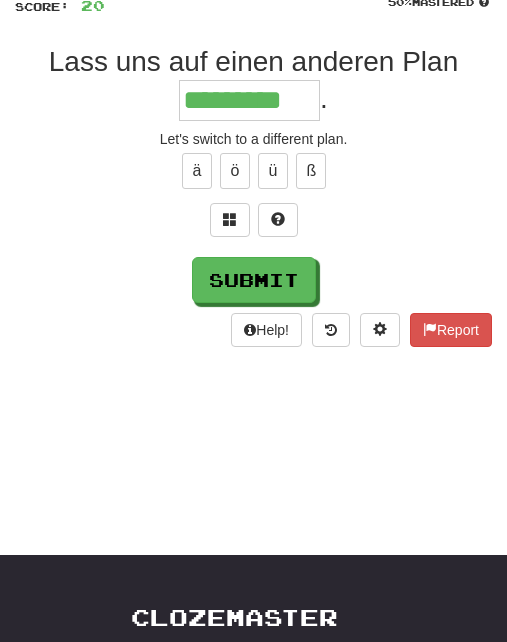 type on "*********" 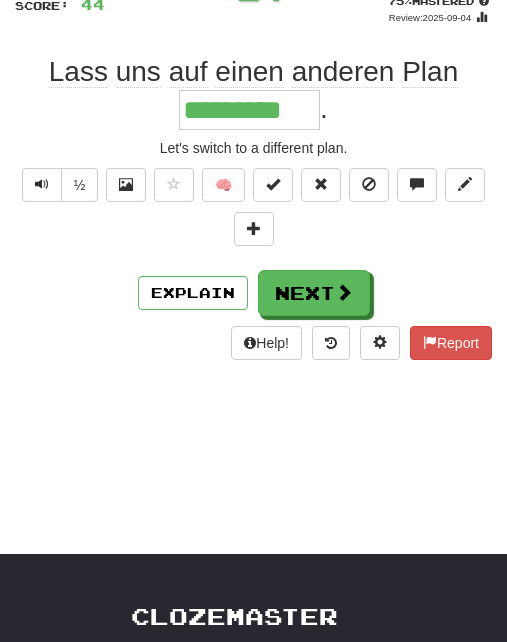 click on "Next" at bounding box center [314, 293] 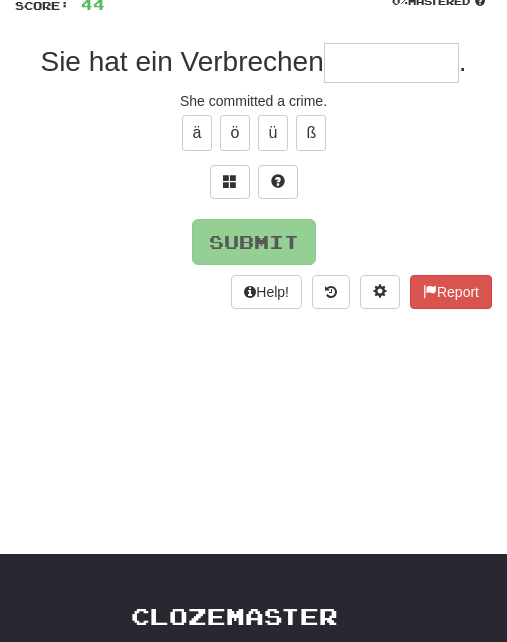 scroll, scrollTop: 137, scrollLeft: 0, axis: vertical 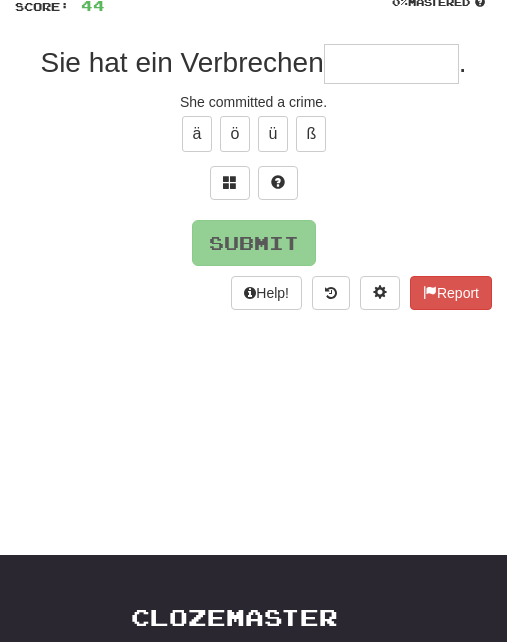 type on "*" 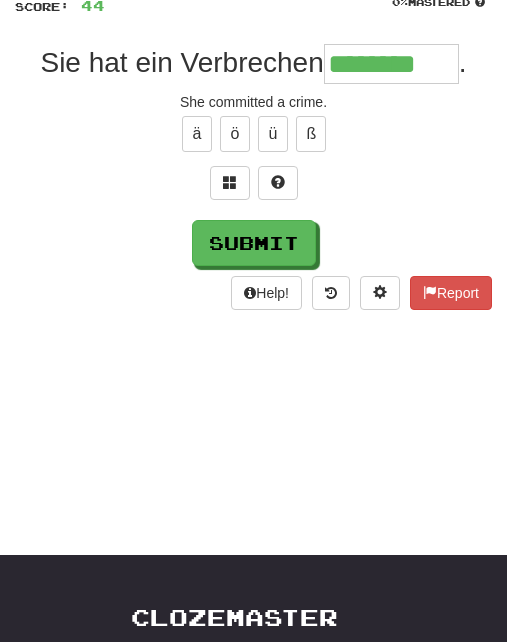 type on "********" 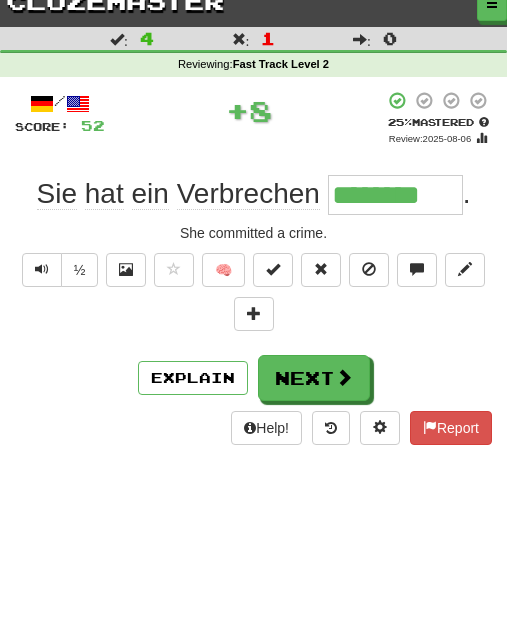 scroll, scrollTop: 17, scrollLeft: 0, axis: vertical 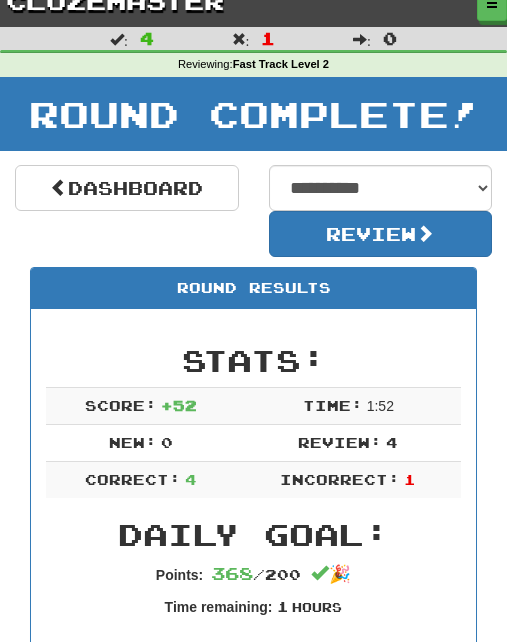 click on "Dashboard" at bounding box center (127, 188) 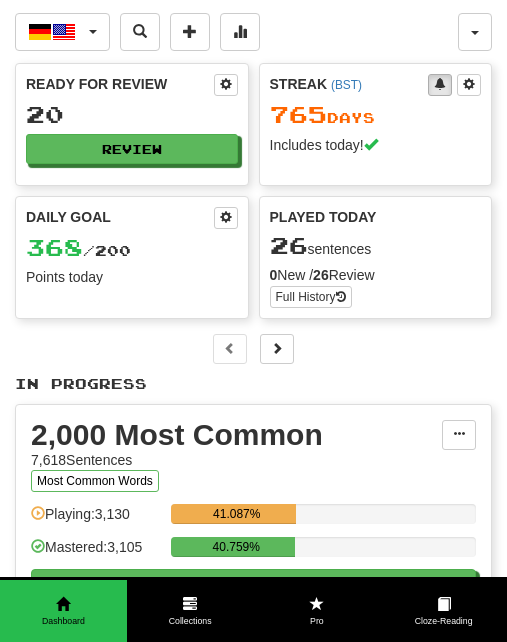 scroll, scrollTop: 0, scrollLeft: 0, axis: both 